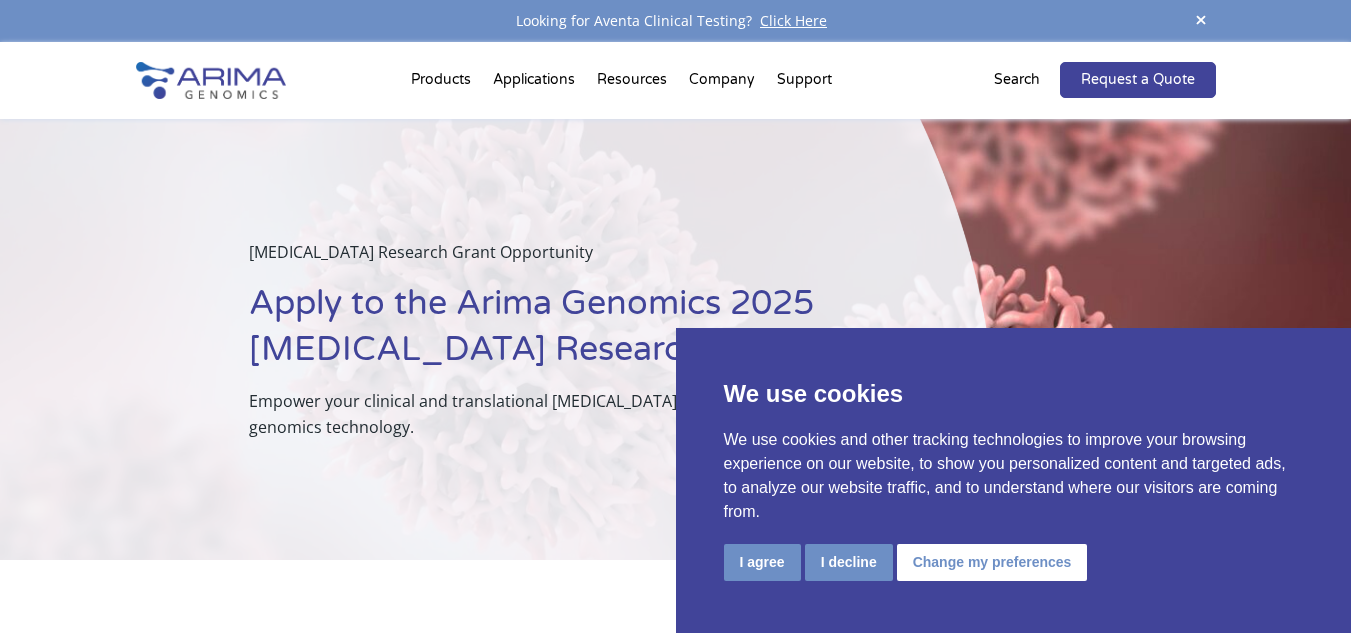scroll, scrollTop: 0, scrollLeft: 0, axis: both 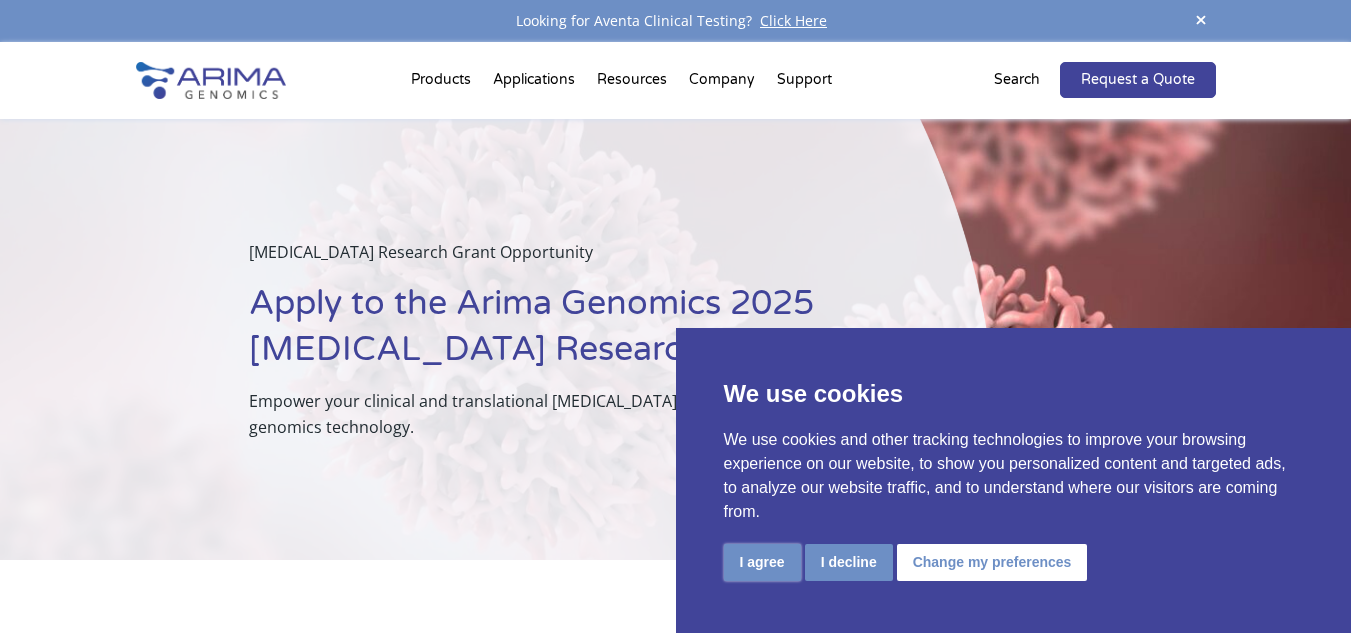 click on "I agree" at bounding box center (762, 562) 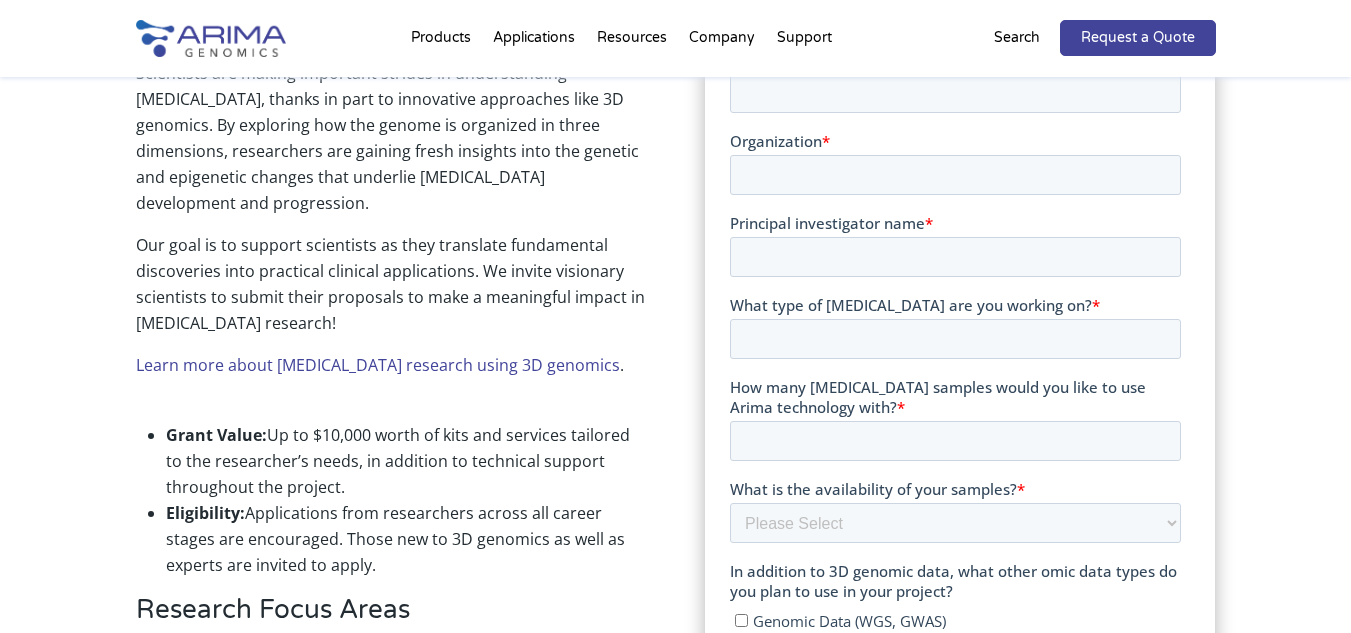 scroll, scrollTop: 646, scrollLeft: 0, axis: vertical 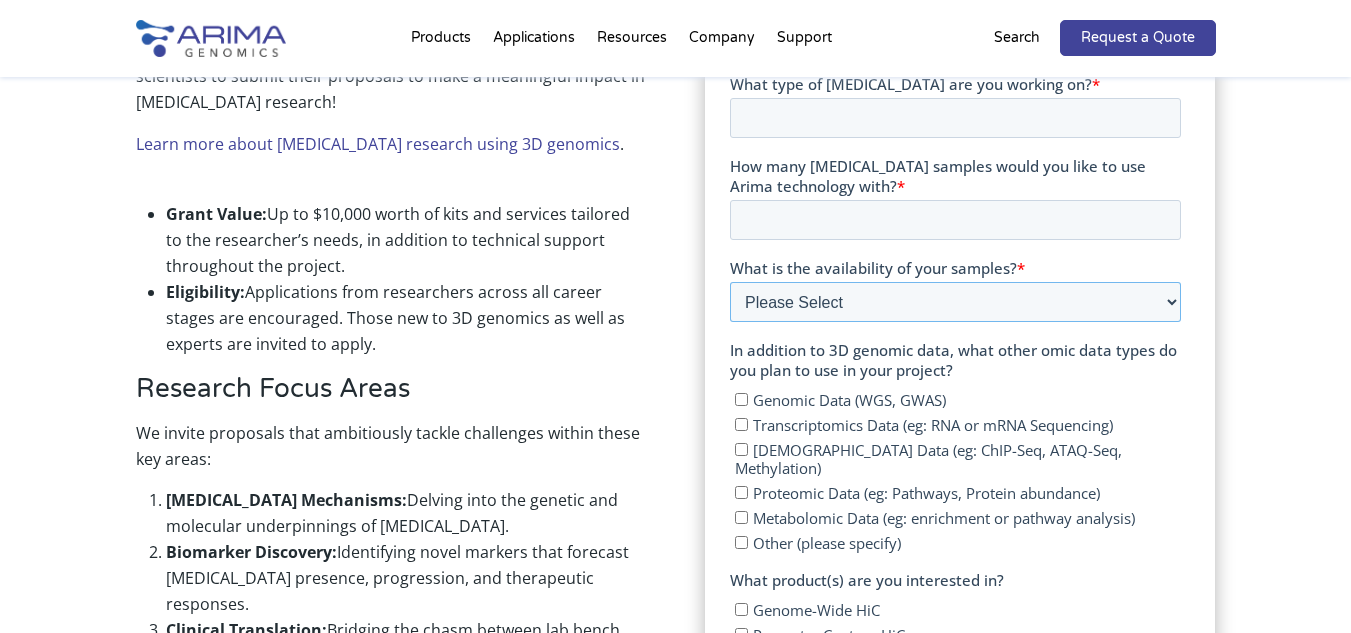 click on "Please Select Currently ready for use Will be ready [DATE] Will take longer than 2 months to acquire" at bounding box center [955, 302] 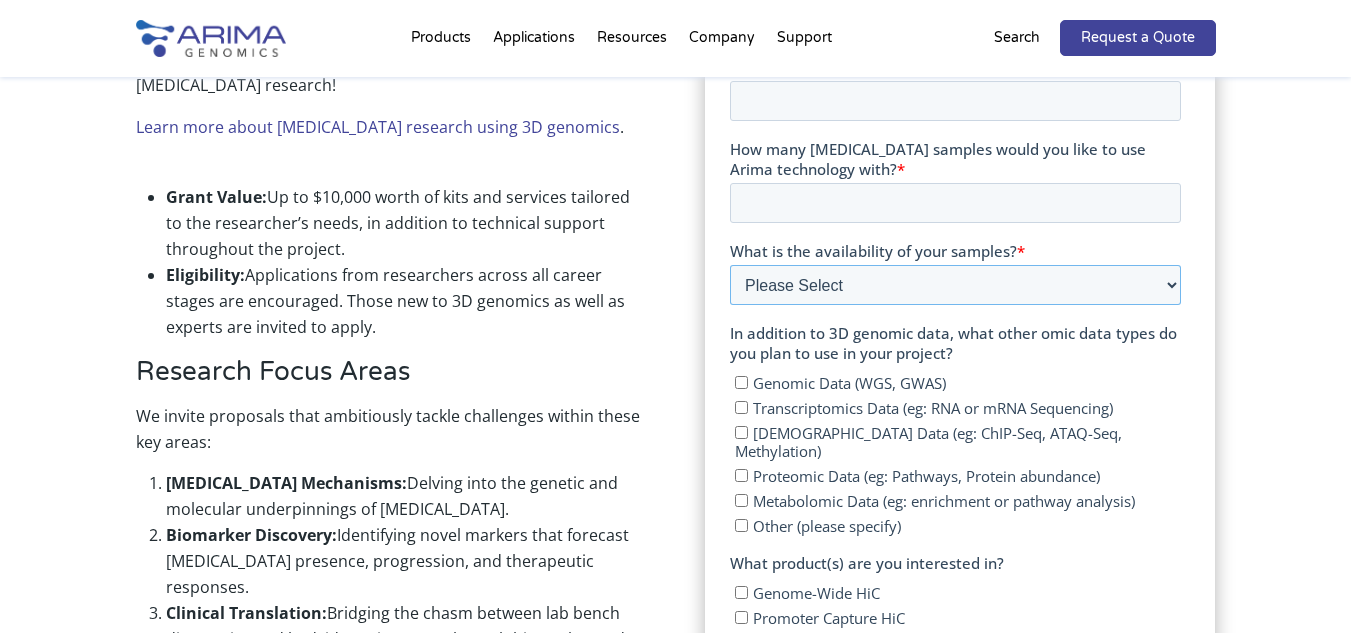 scroll, scrollTop: 1096, scrollLeft: 0, axis: vertical 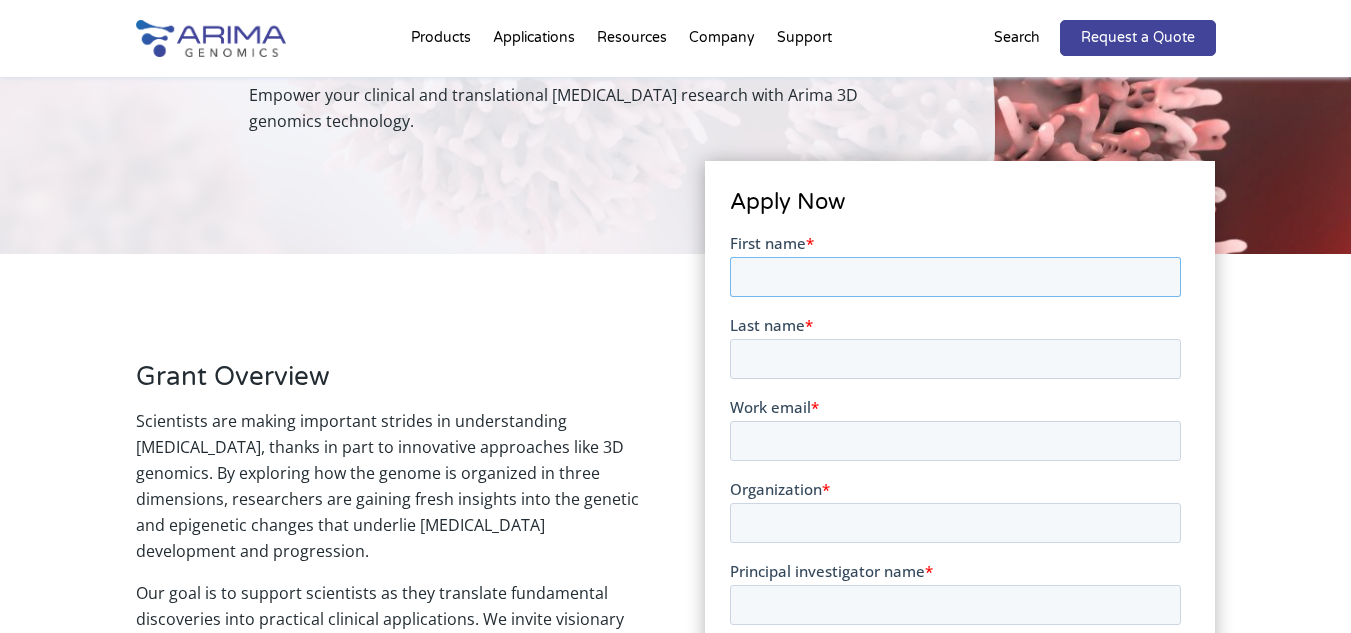 click on "First name *" at bounding box center (955, 276) 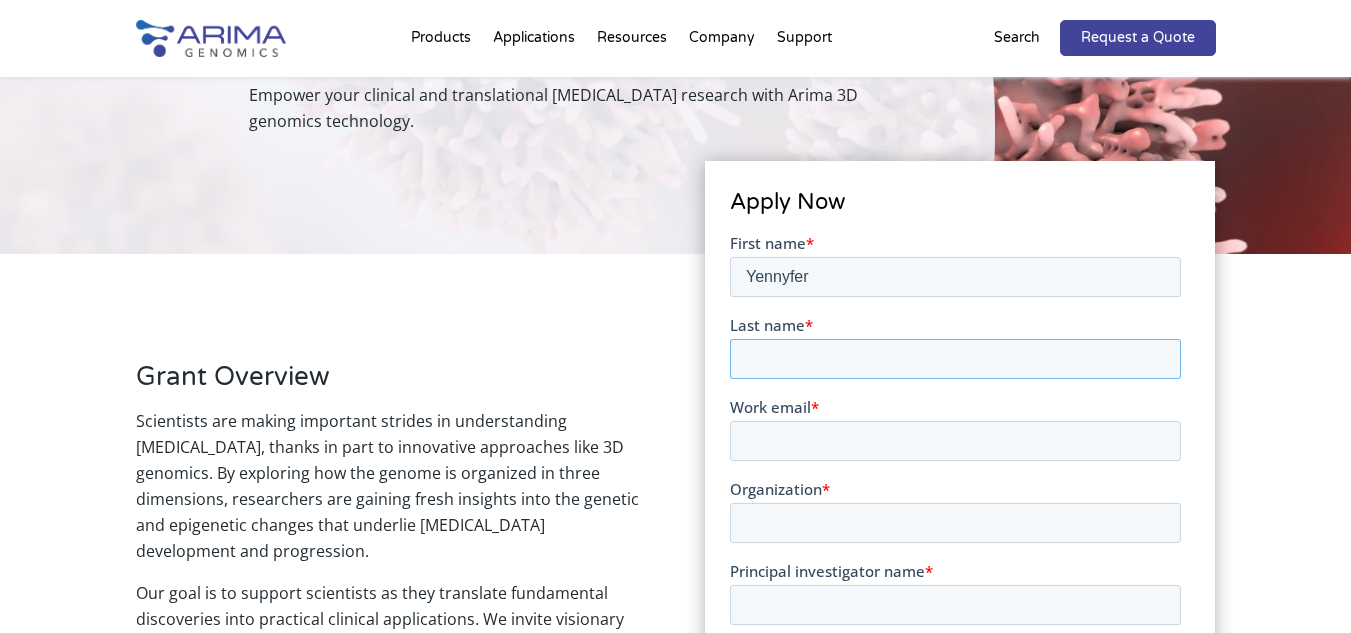 click on "Last name *" at bounding box center (955, 358) 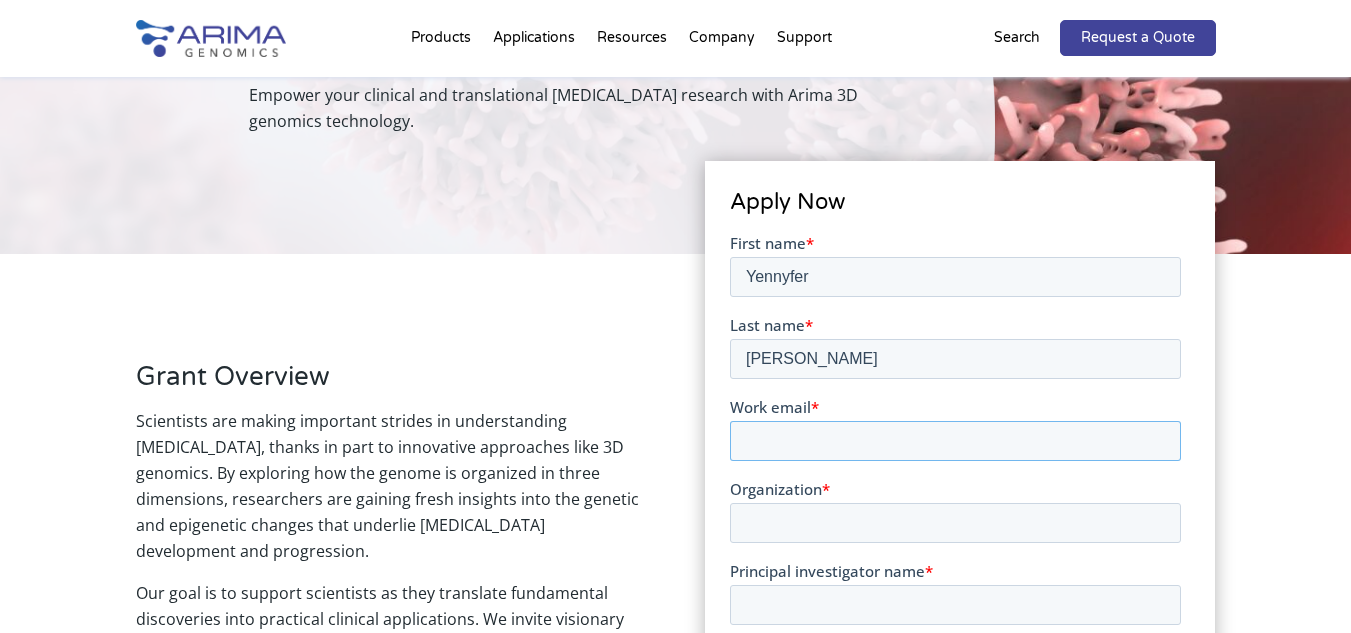 click on "Work email *" at bounding box center [955, 440] 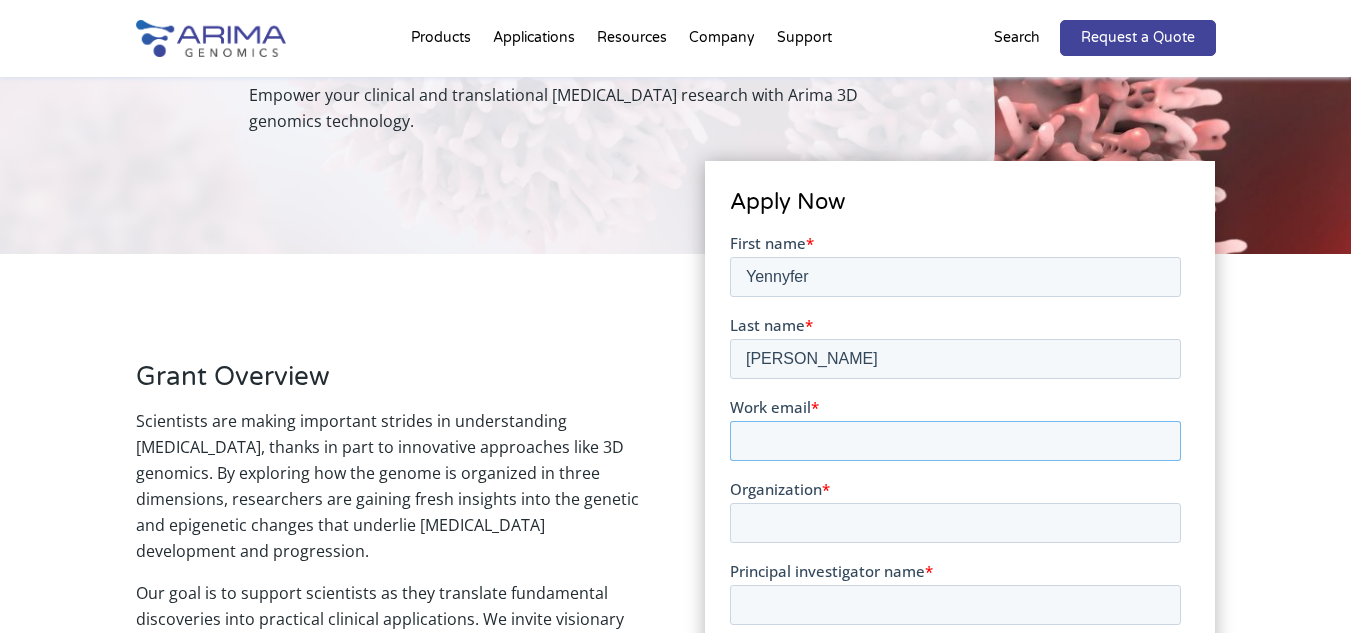 type on "[EMAIL_ADDRESS][PERSON_NAME][DOMAIN_NAME]" 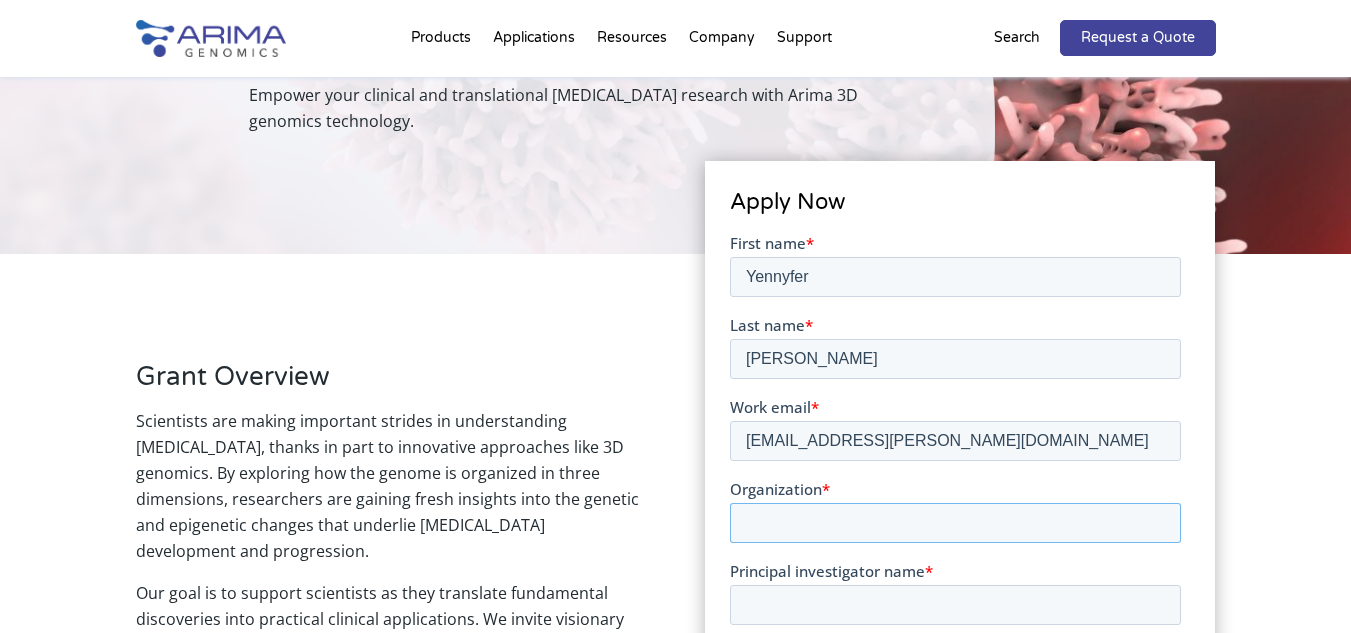 drag, startPoint x: 871, startPoint y: 460, endPoint x: 887, endPoint y: 514, distance: 56.32051 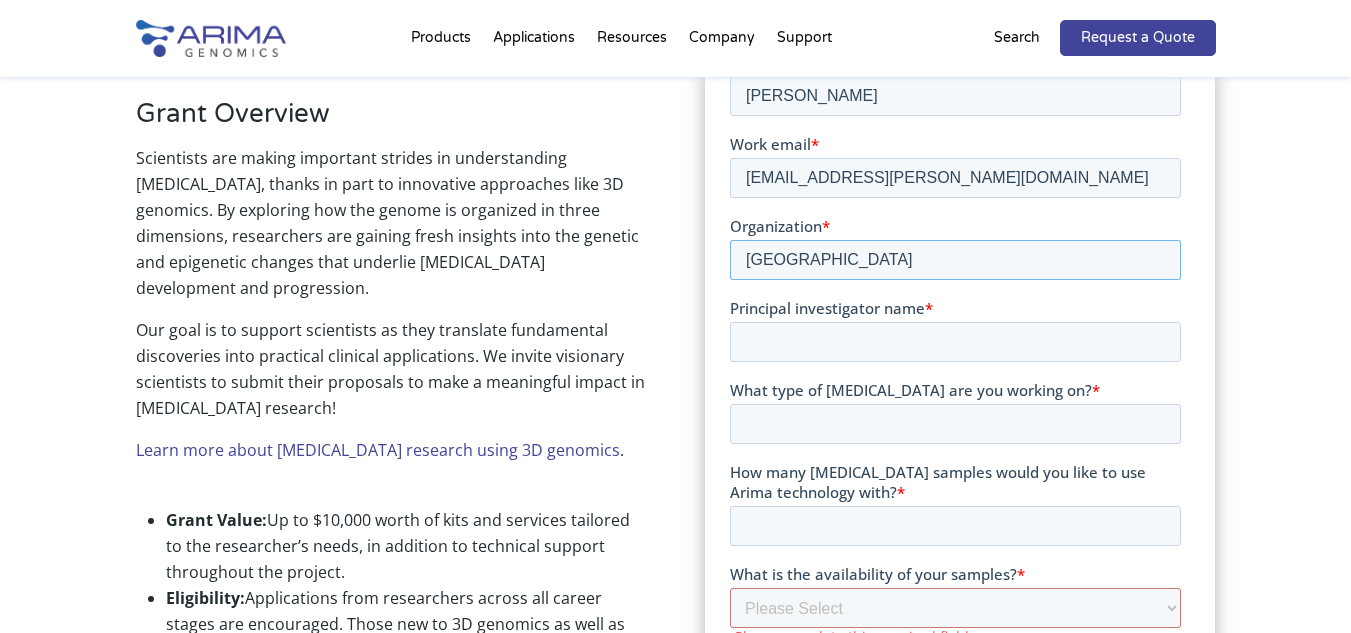 scroll, scrollTop: 612, scrollLeft: 0, axis: vertical 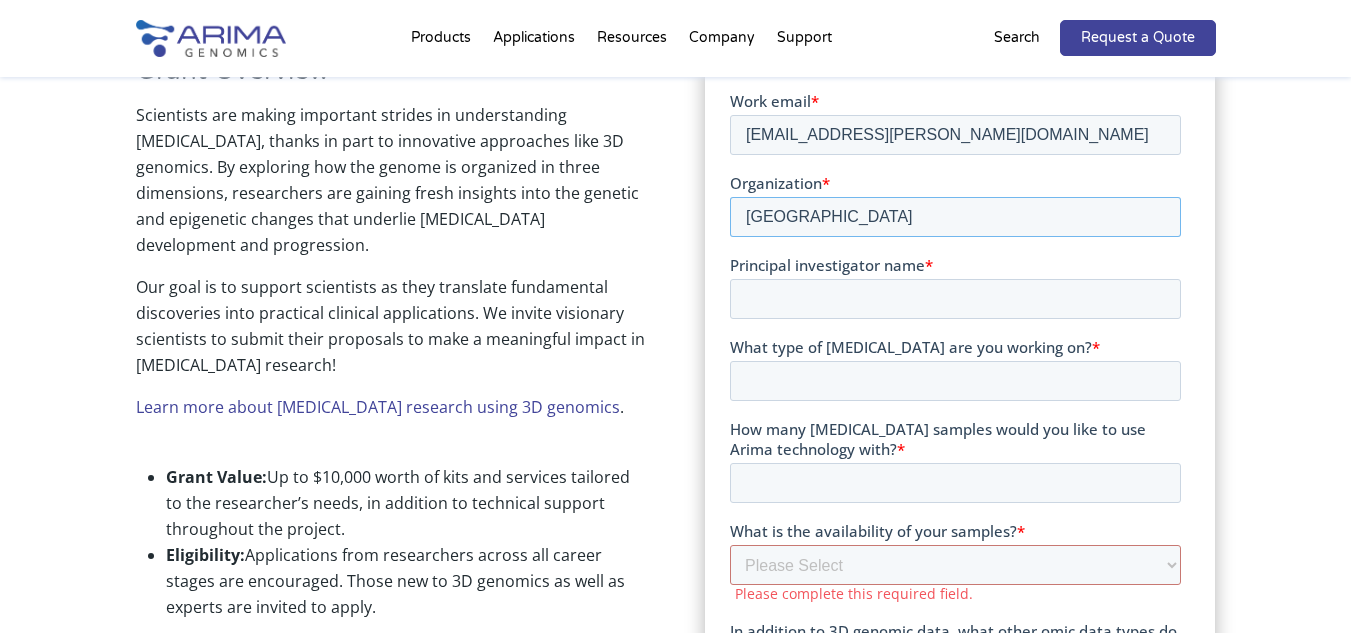 type on "[GEOGRAPHIC_DATA]" 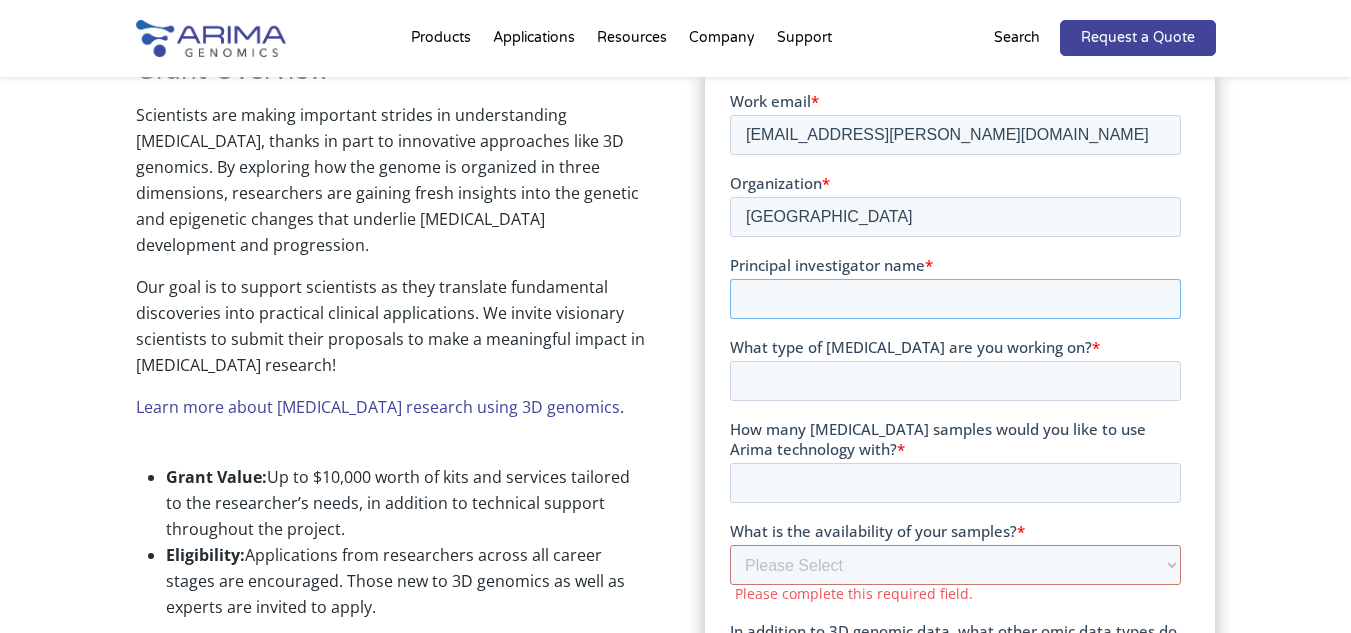 click on "Principal investigator name *" at bounding box center [955, 299] 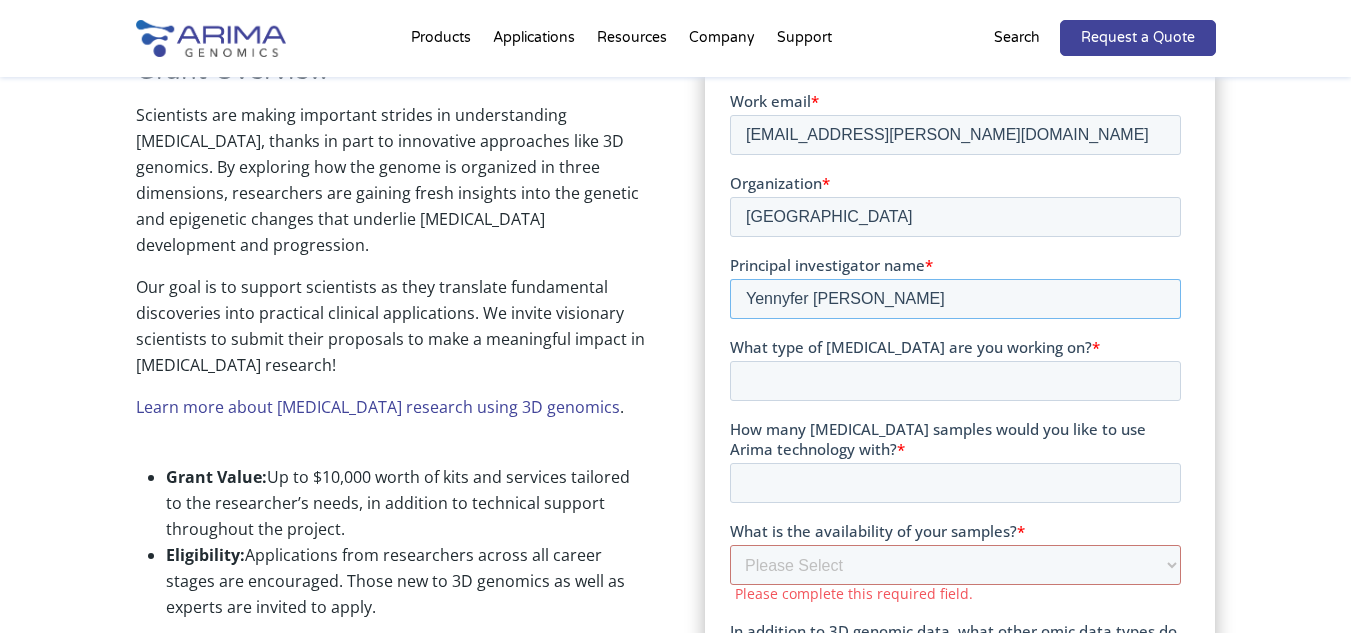 type on "Yennyfer [PERSON_NAME]" 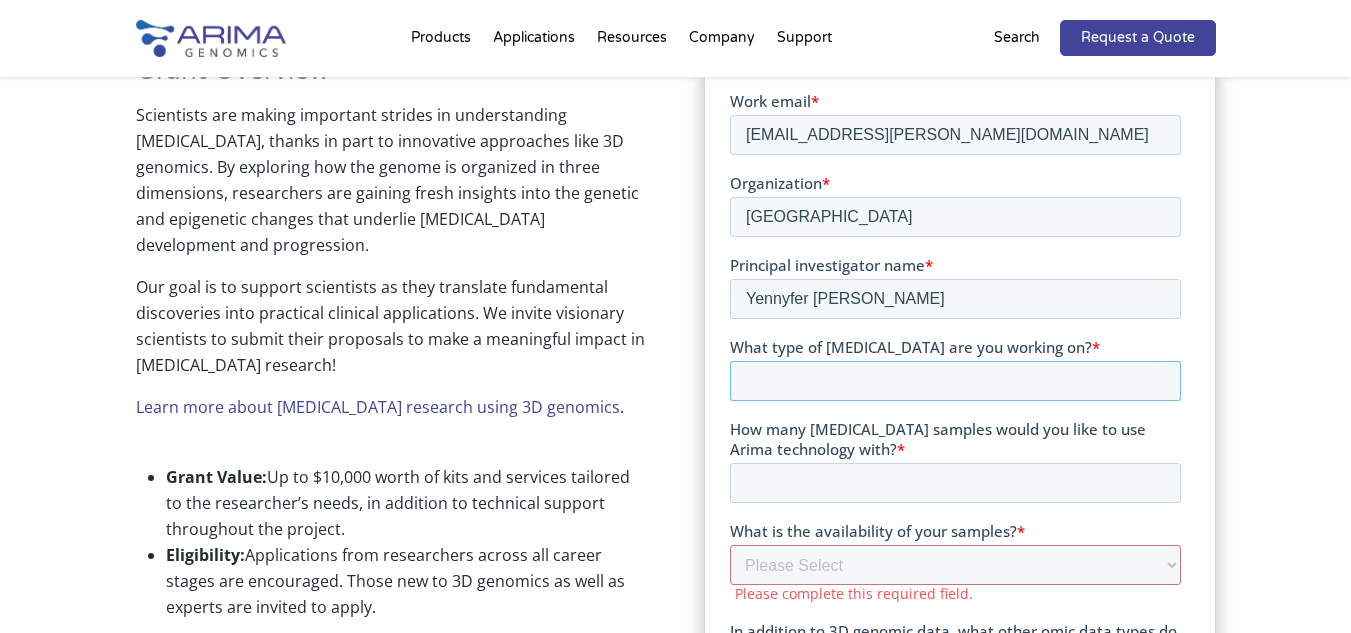 click on "What type of [MEDICAL_DATA] are you working on?  *" at bounding box center (955, 381) 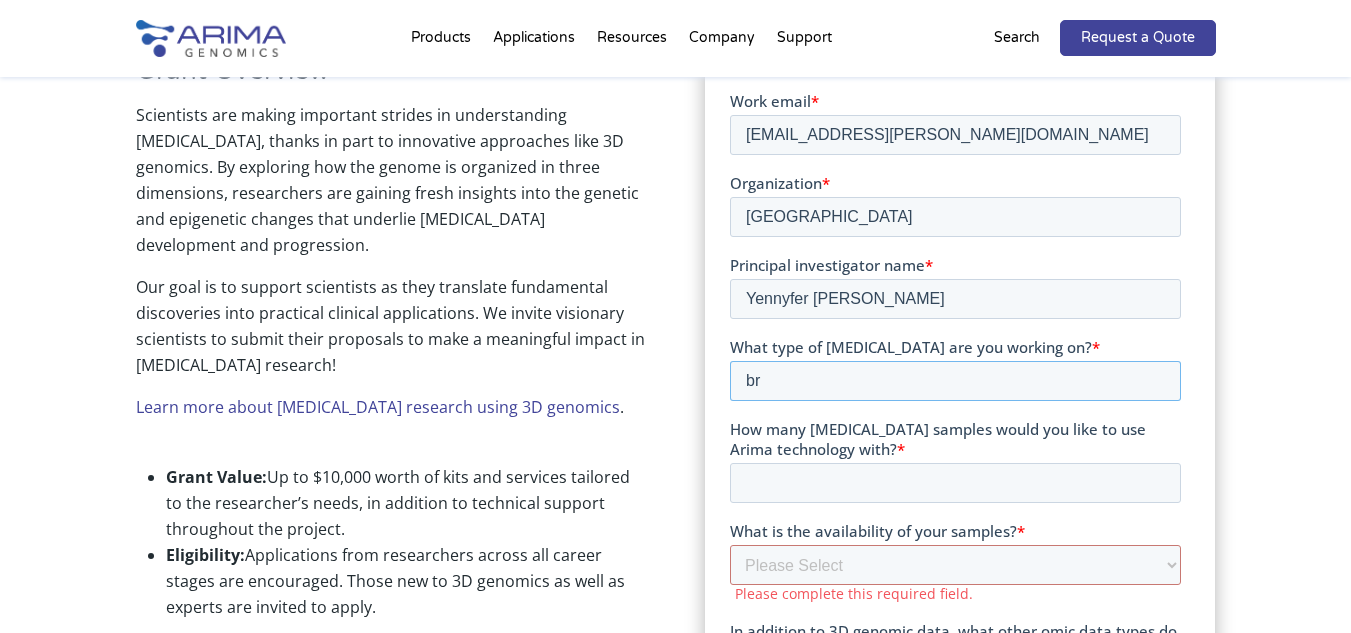 type on "b" 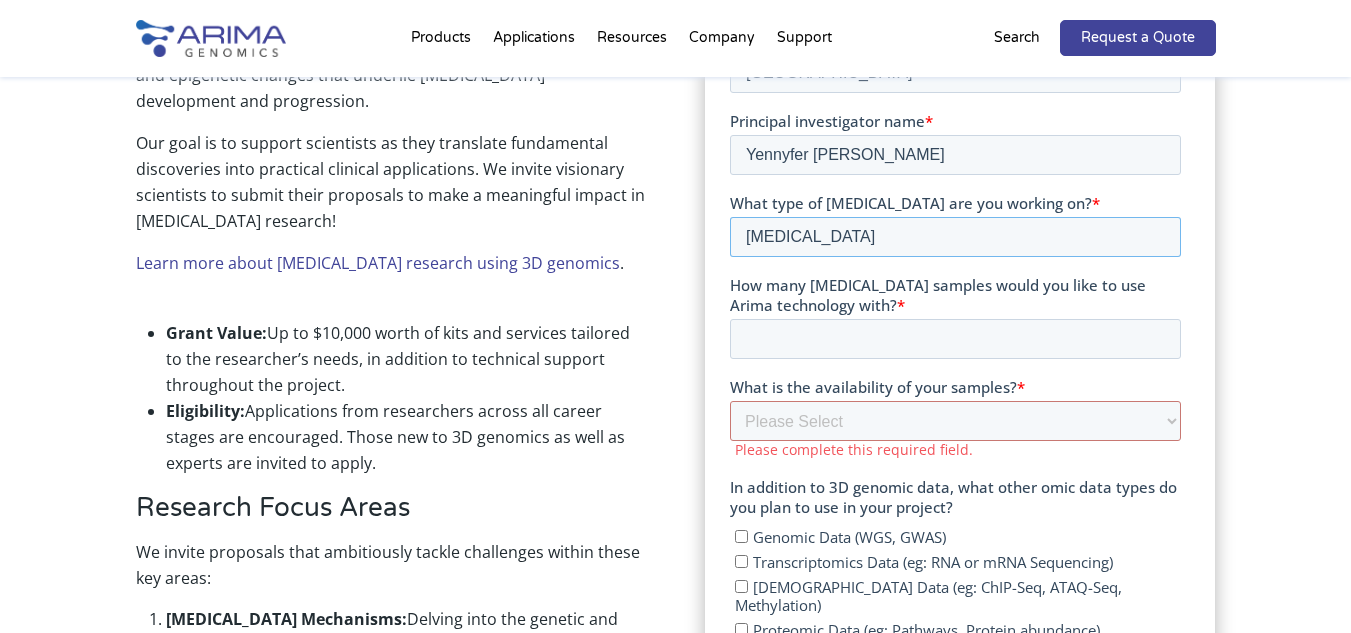 scroll, scrollTop: 765, scrollLeft: 0, axis: vertical 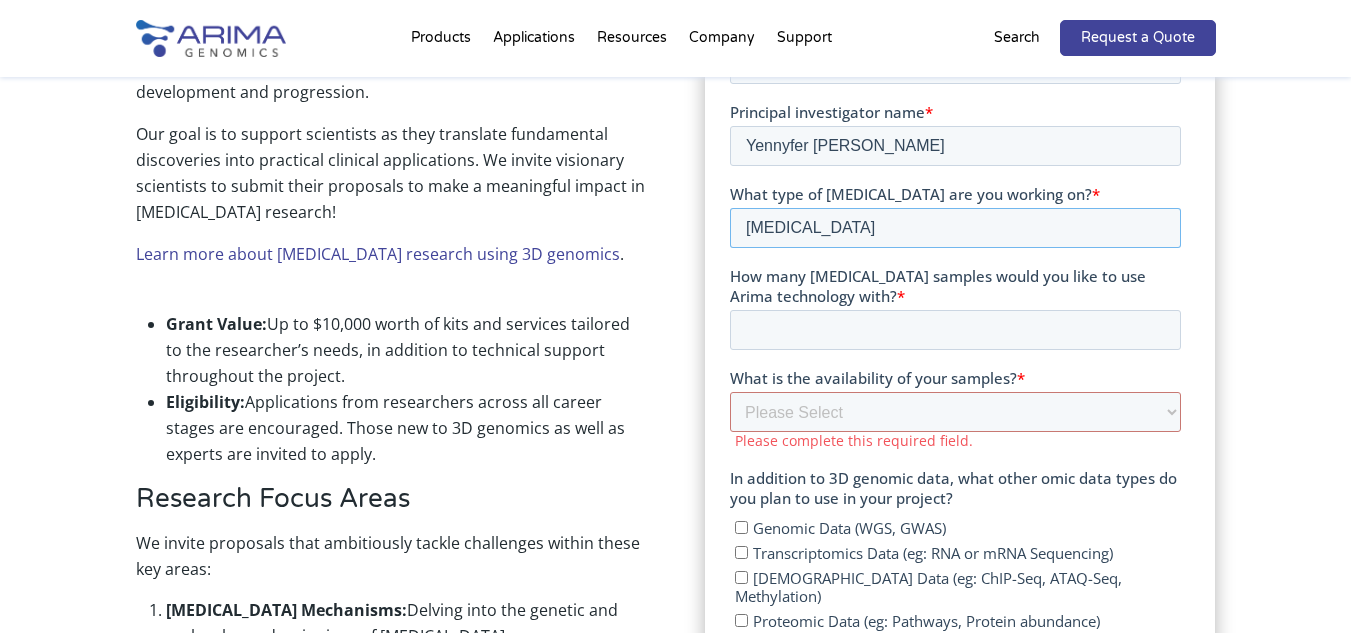 type on "[MEDICAL_DATA]" 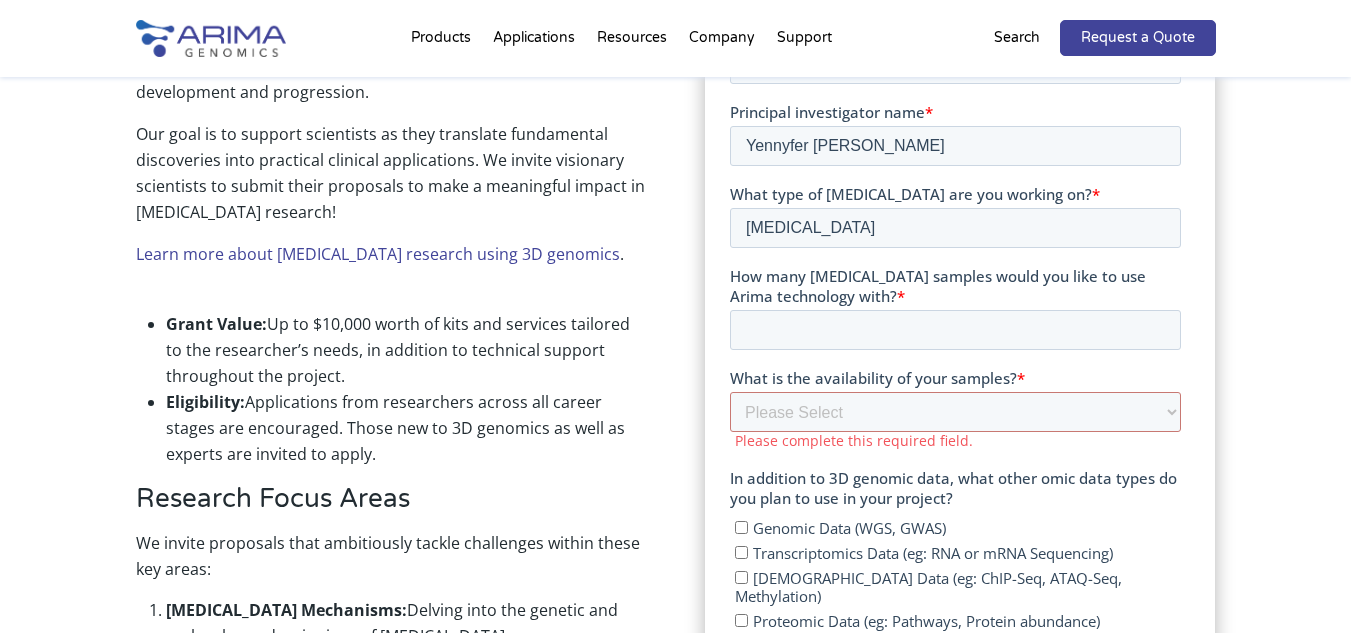 click on "First name * [PERSON_NAME] Last name * [PERSON_NAME] Work email * [EMAIL_ADDRESS][PERSON_NAME][DOMAIN_NAME] Organization * [GEOGRAPHIC_DATA] Principal investigator name * [PERSON_NAME] What type of [MEDICAL_DATA] are you working on?  * [MEDICAL_DATA] How many [MEDICAL_DATA] samples would you like to use Arima technology with? * What is the availability of your samples? * Please Select Currently ready for use Will be ready [DATE] Will take longer than 2 months to acquire Please complete this required field. In addition to 3D genomic data, what other omic data types do you plan to use in your project? Genomic Data (WGS, GWAS) Transcriptomics Data (eg: RNA or mRNA Sequencing) Epigenomic Data (eg: ChIP-Seq, ATAQ-Seq, Methylation) Proteomic Data (eg: Pathways, Protein abundance) Metabolomic Data (eg: enrichment or pathway analysis) Other (please specify) What product(s) are you interested in? Genome-Wide HiC Promoter Capture HiC Custom Capture HiC Structural Variant Detection Single Cell Services * Kits Services Project title * *" at bounding box center [955, 523] 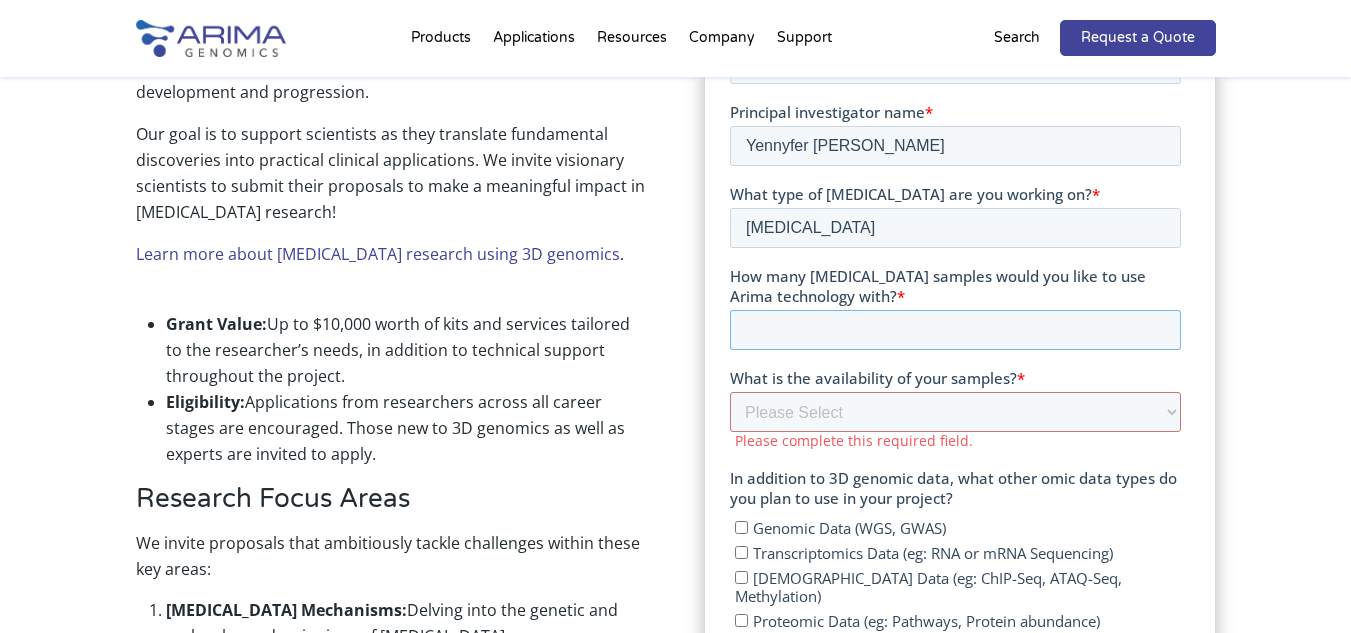 click on "How many [MEDICAL_DATA] samples would you like to use Arima technology with? *" at bounding box center [955, 330] 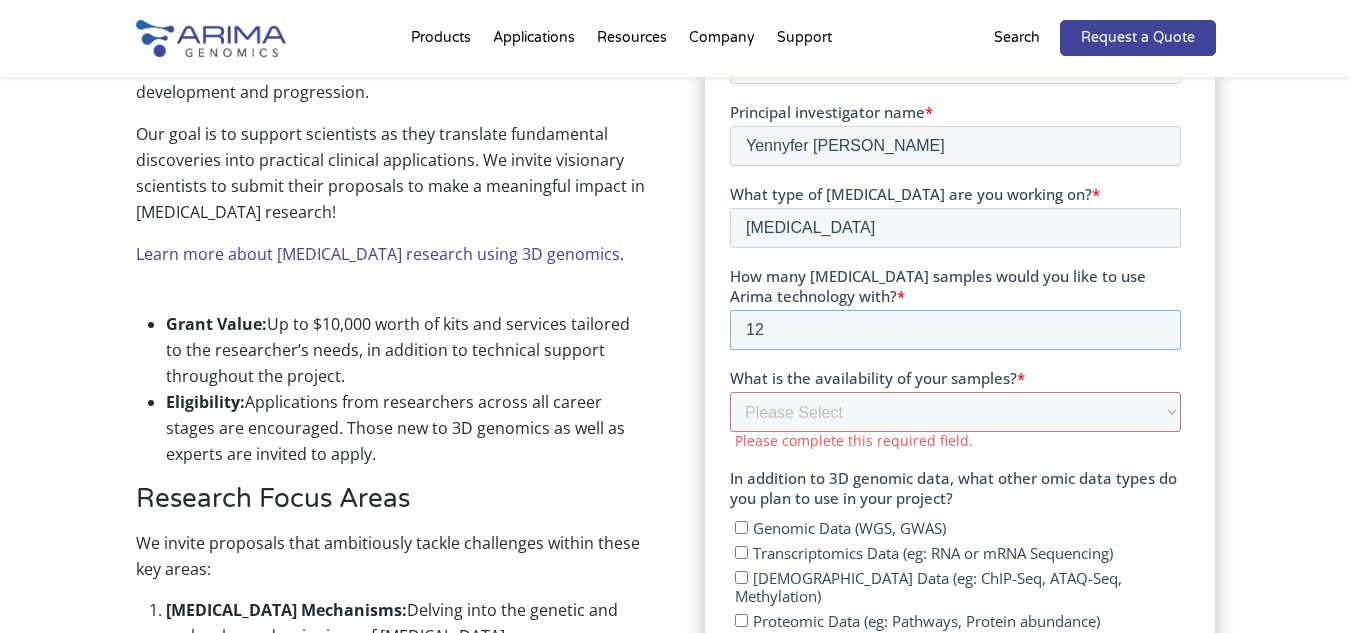 type on "12" 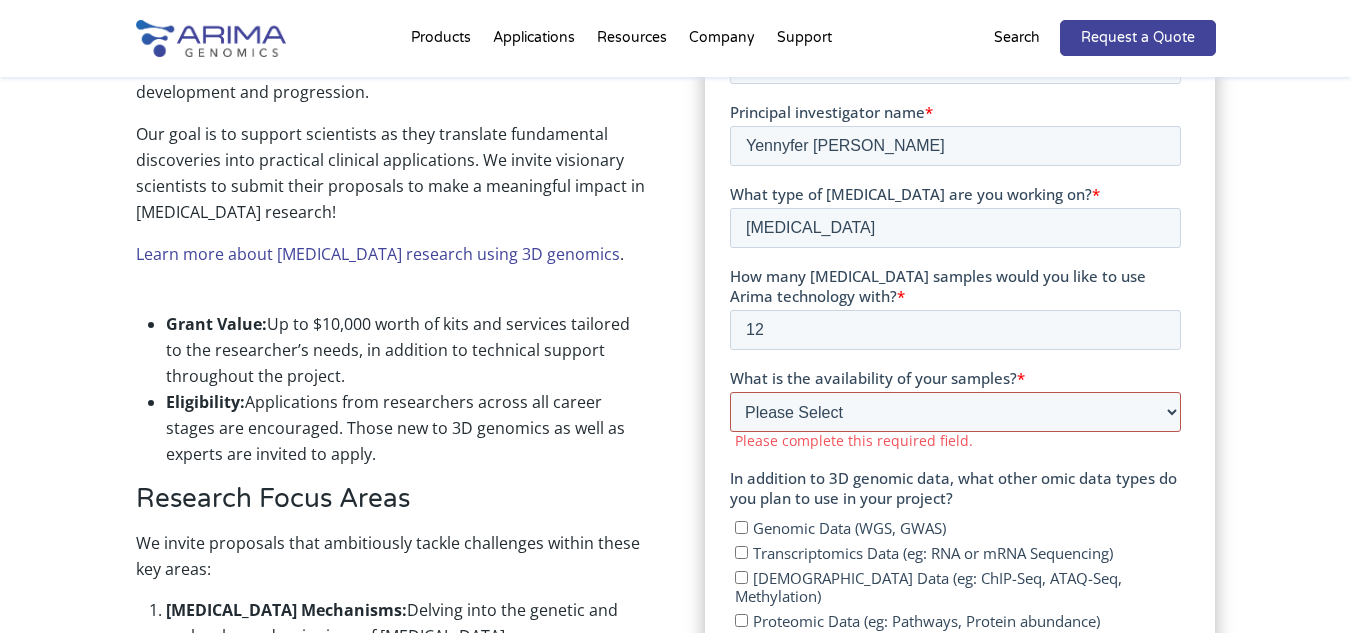 click on "Please Select Currently ready for use Will be ready [DATE] Will take longer than 2 months to acquire" at bounding box center (955, 412) 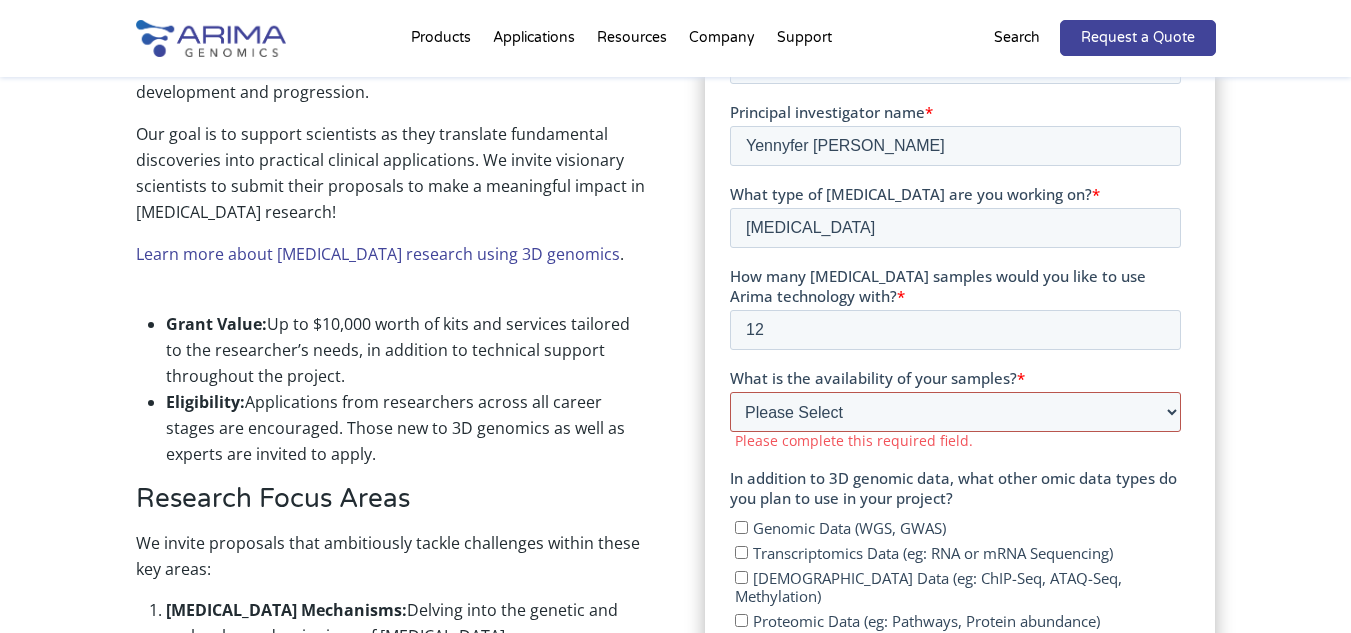 select on "Will take longer than 2 months to acquire" 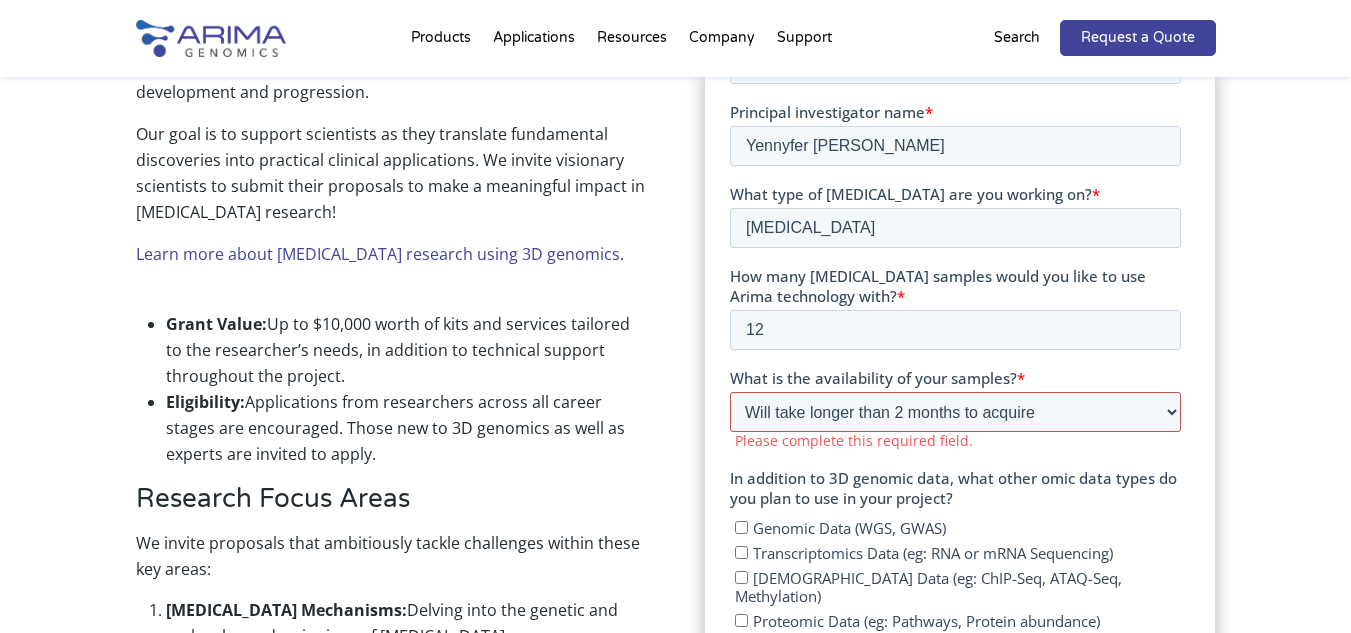 click on "Please Select Currently ready for use Will be ready [DATE] Will take longer than 2 months to acquire" at bounding box center [955, 412] 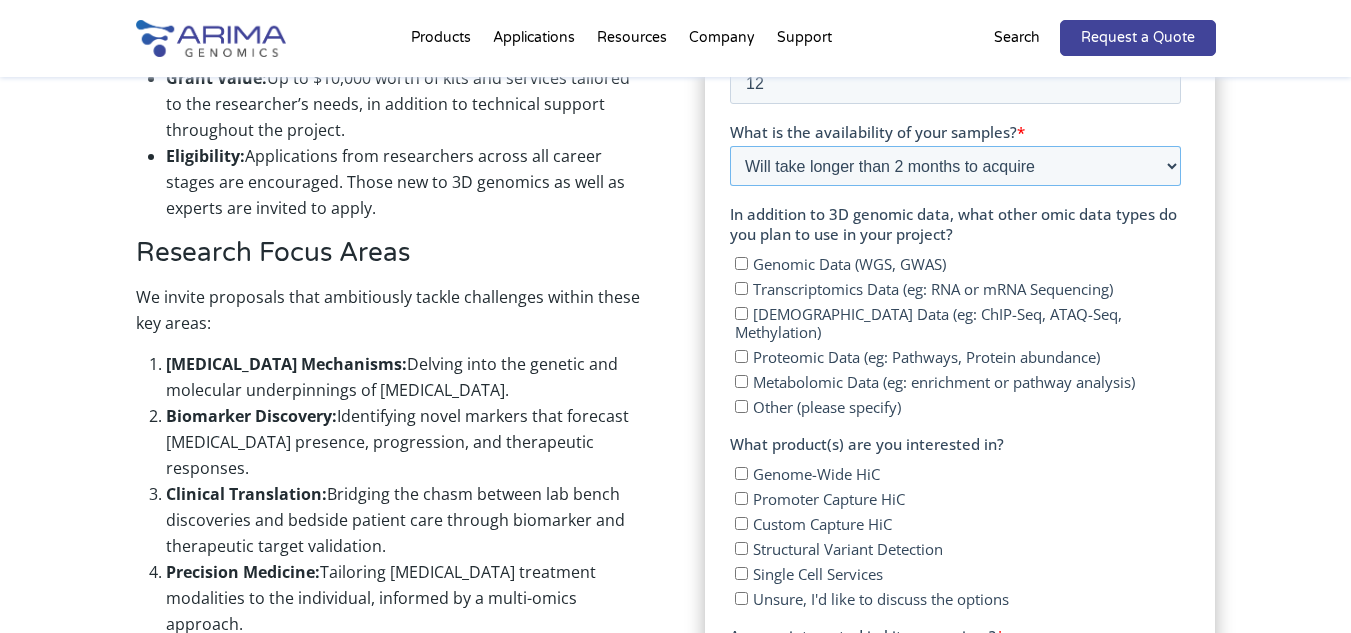 scroll, scrollTop: 1028, scrollLeft: 0, axis: vertical 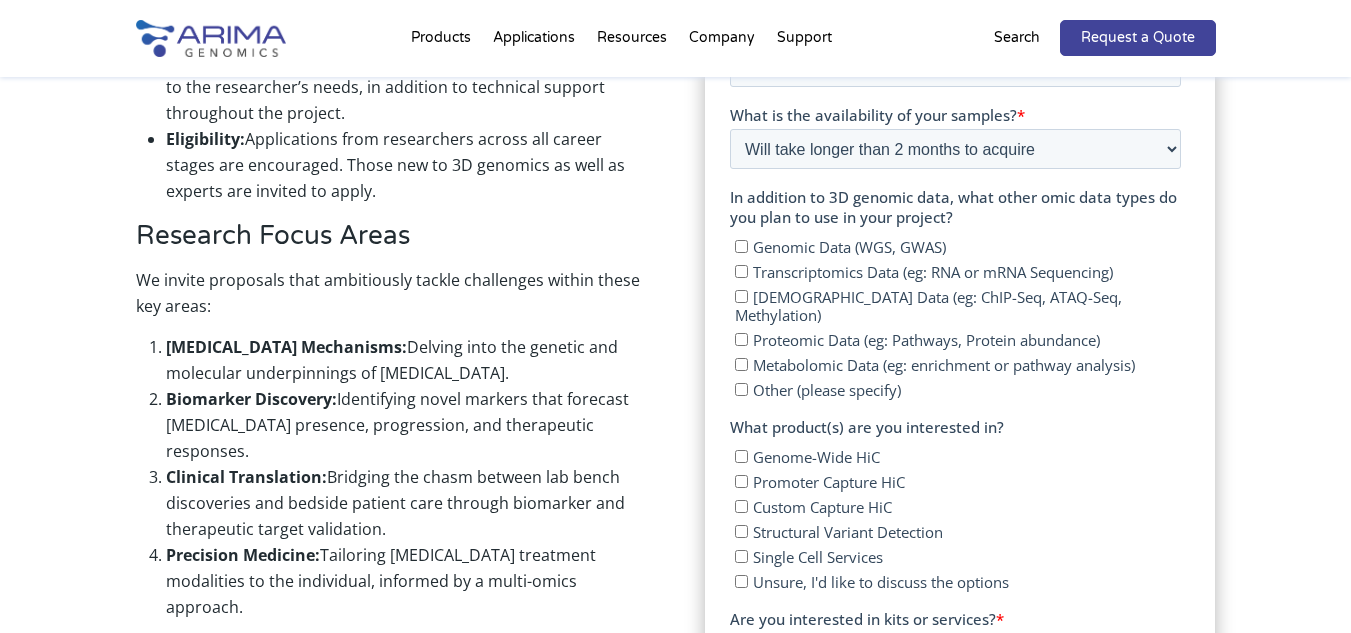click on "[DEMOGRAPHIC_DATA] Data (eg: ChIP-Seq, ATAQ-Seq, Methylation)" at bounding box center (741, 296) 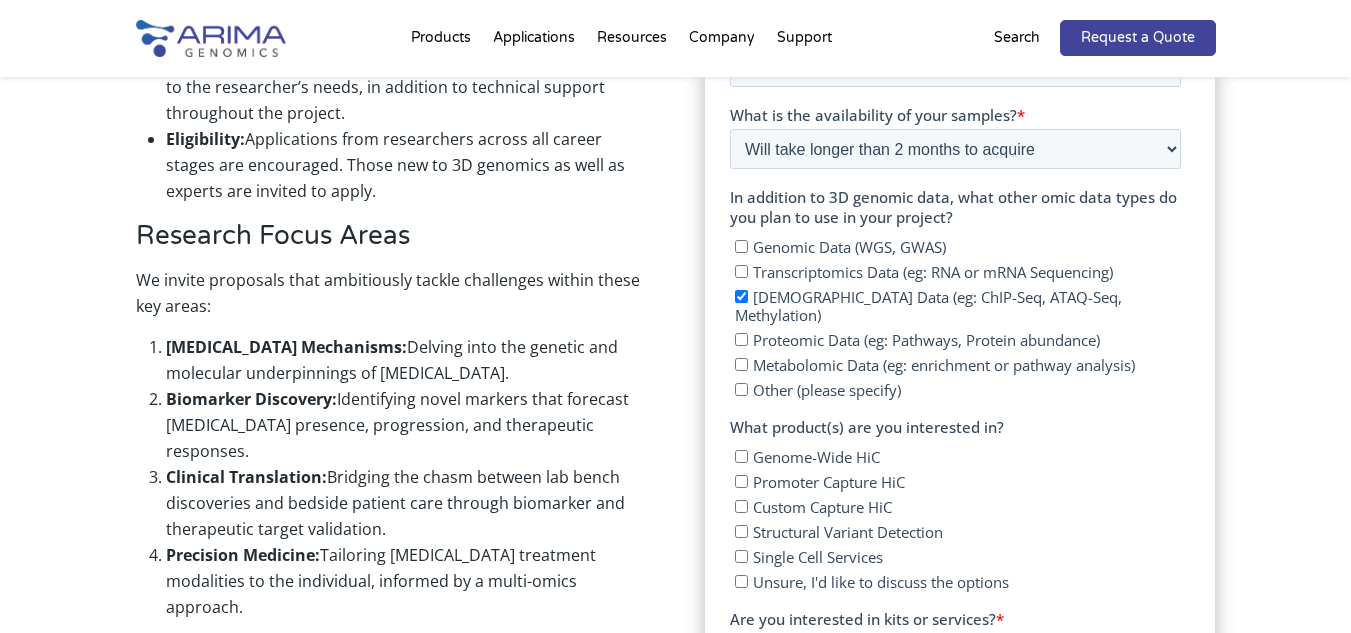 checkbox on "true" 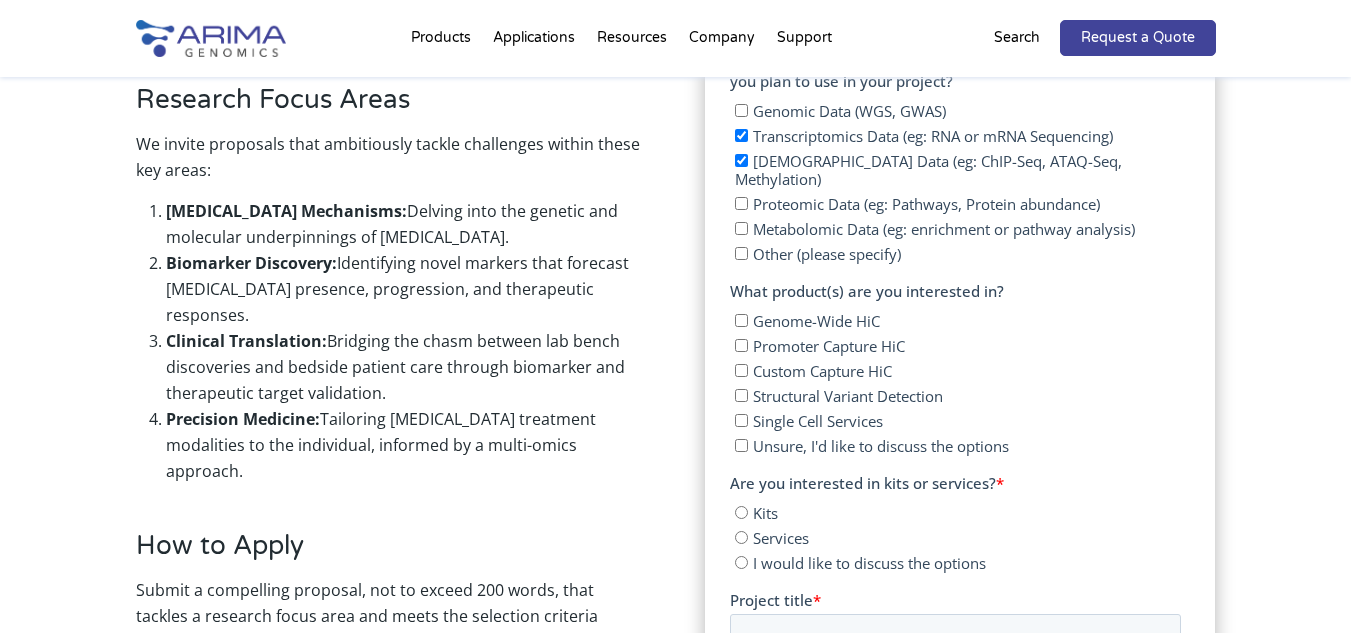 scroll, scrollTop: 1190, scrollLeft: 0, axis: vertical 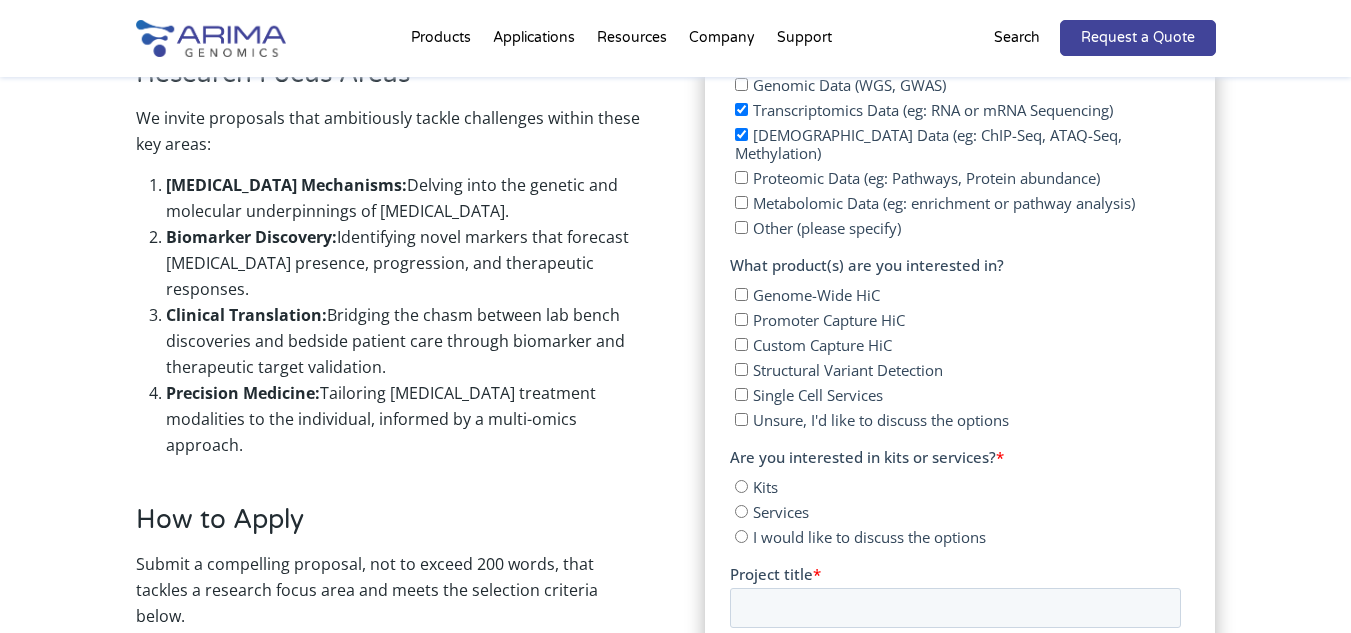click on "Genome-Wide HiC Promoter Capture HiC Custom Capture HiC Structural Variant Detection Single Cell Services Unsure, I'd like to discuss the options" at bounding box center [955, 354] 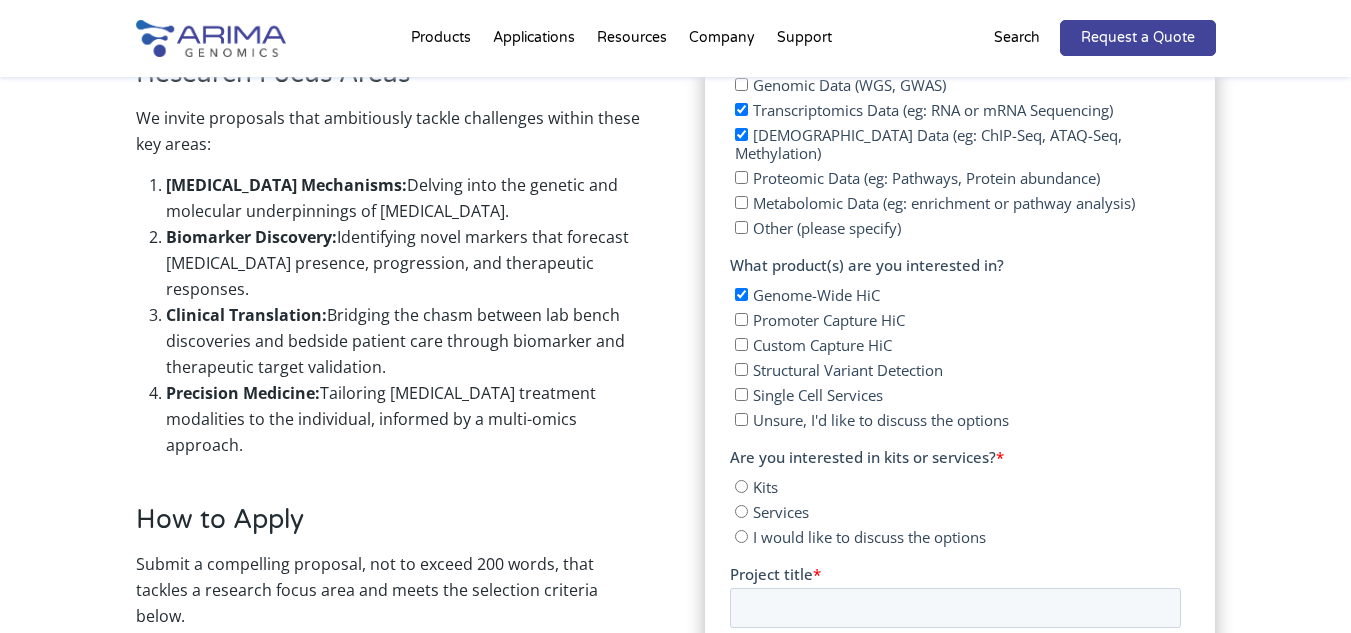 checkbox on "true" 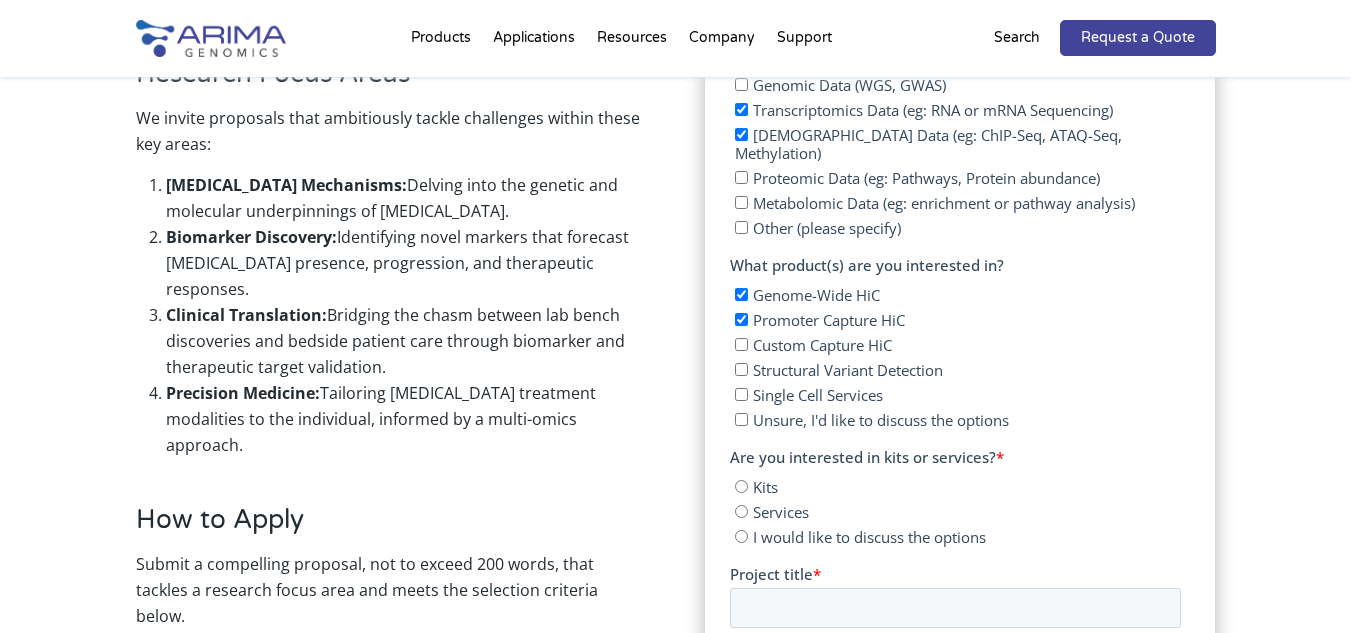 click on "Single Cell Services" at bounding box center [741, 394] 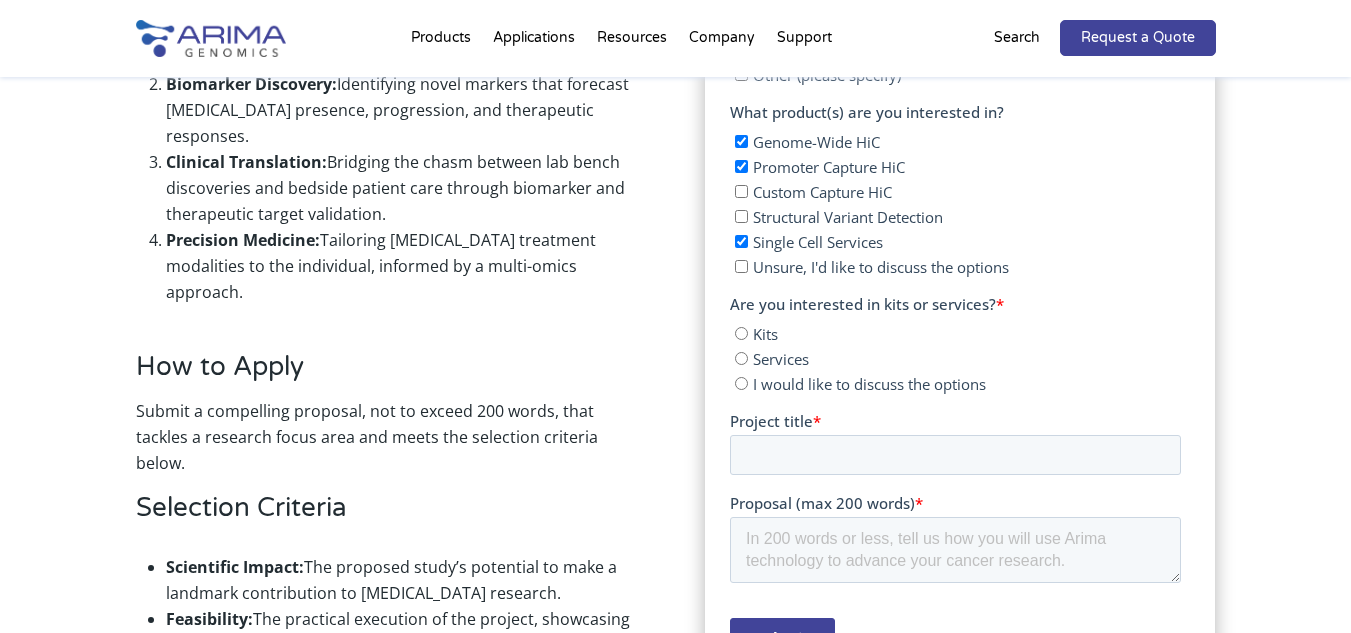 scroll, scrollTop: 1360, scrollLeft: 0, axis: vertical 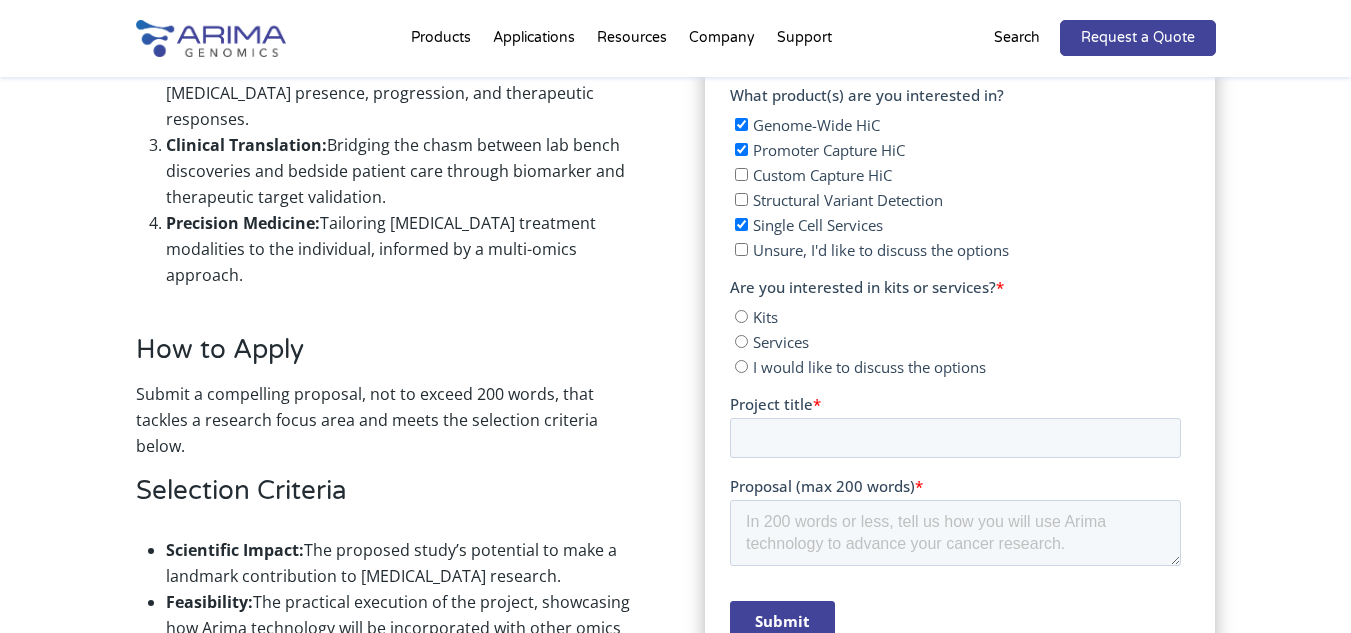 click on "Kits" at bounding box center (741, 316) 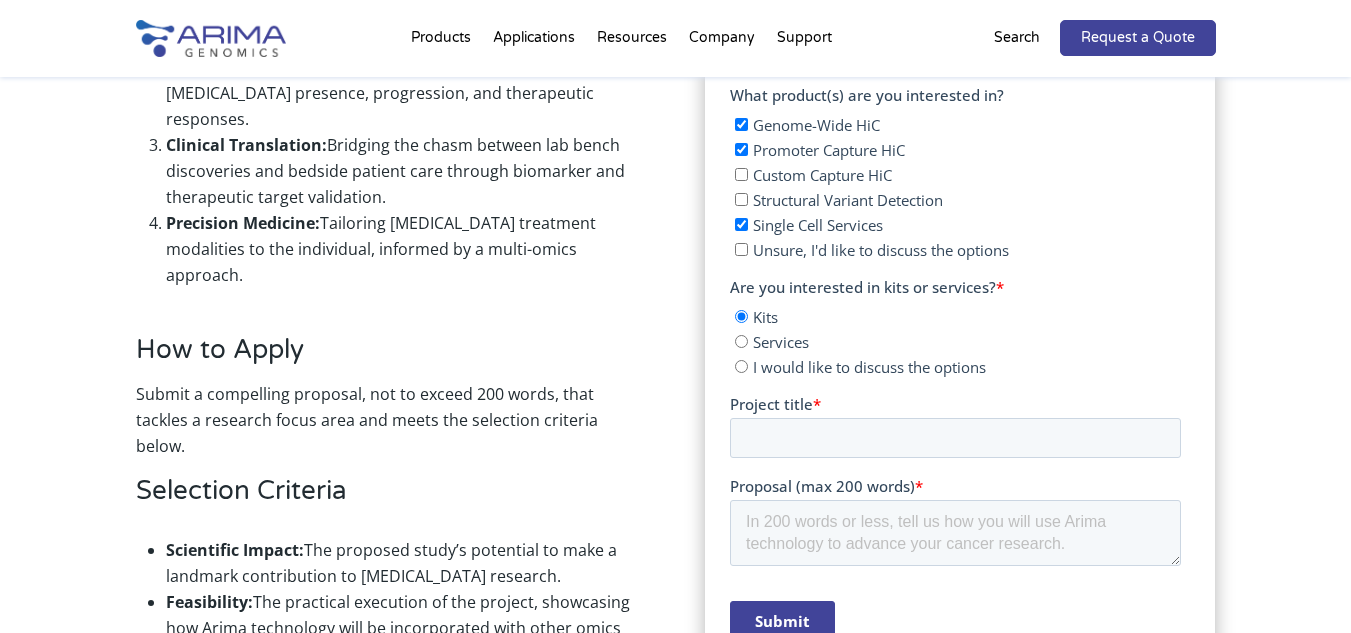 click on "Services" at bounding box center [741, 341] 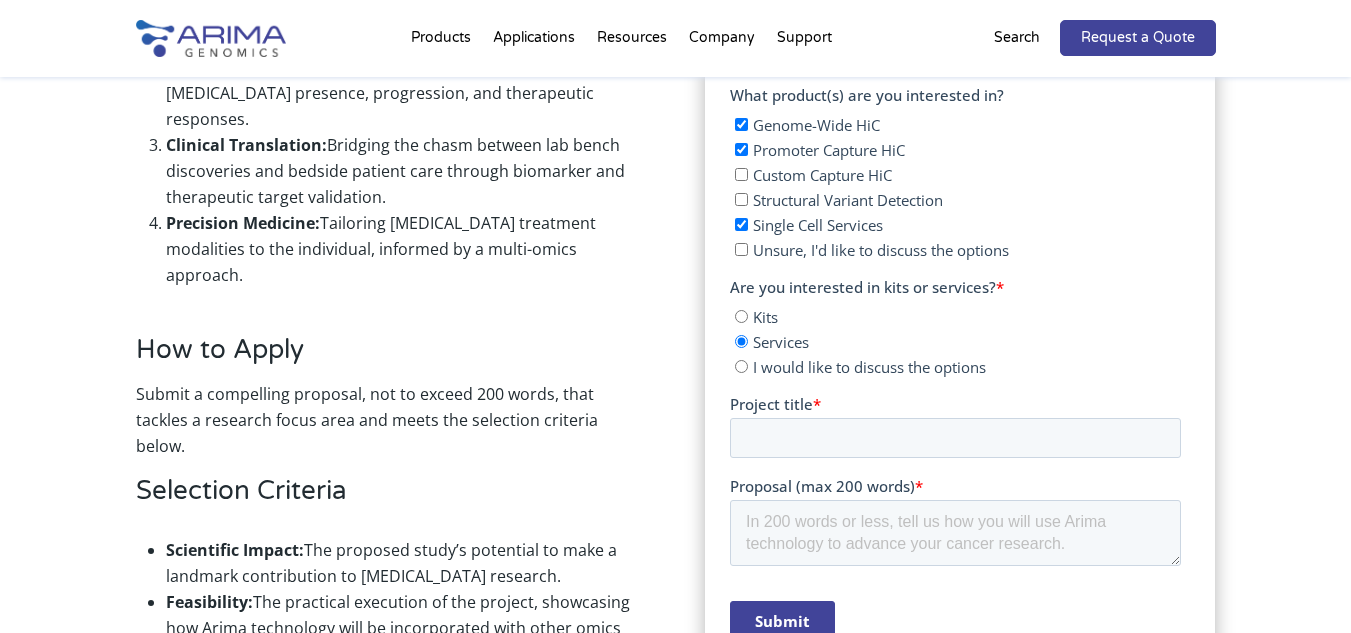 click on "I would like to discuss the options" at bounding box center [741, 366] 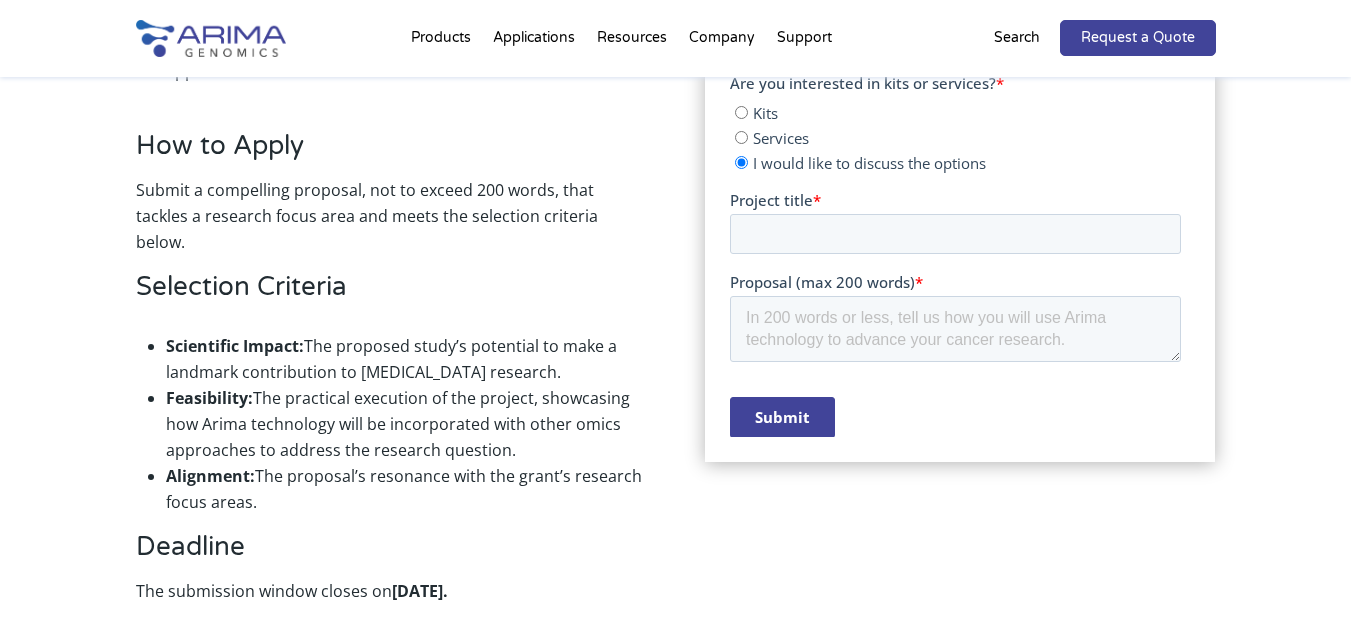 scroll, scrollTop: 1572, scrollLeft: 0, axis: vertical 